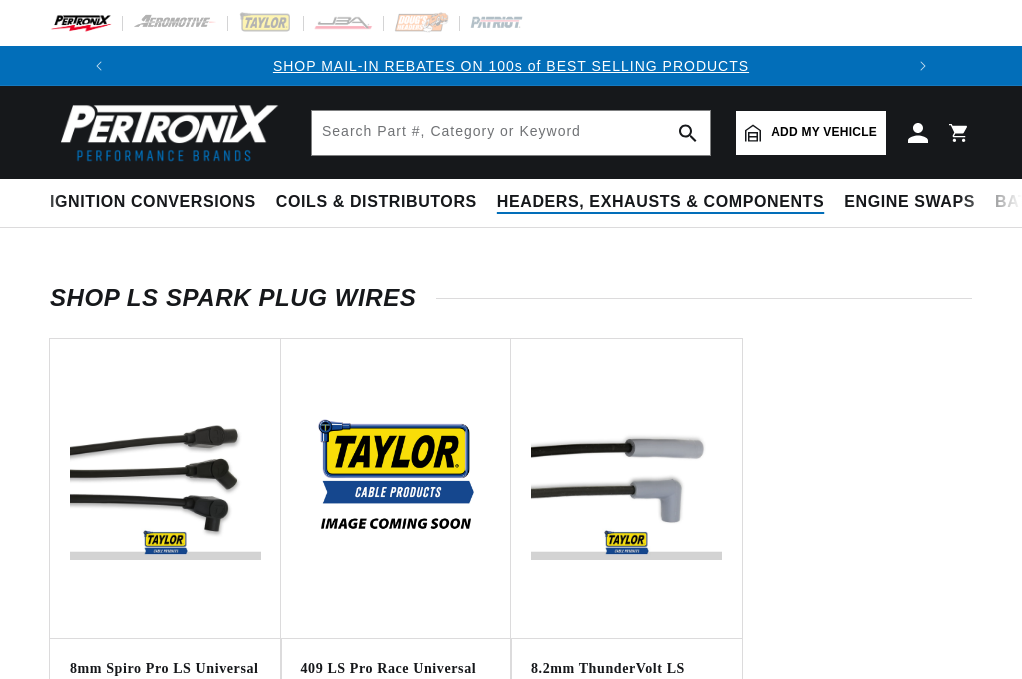 scroll, scrollTop: 0, scrollLeft: 0, axis: both 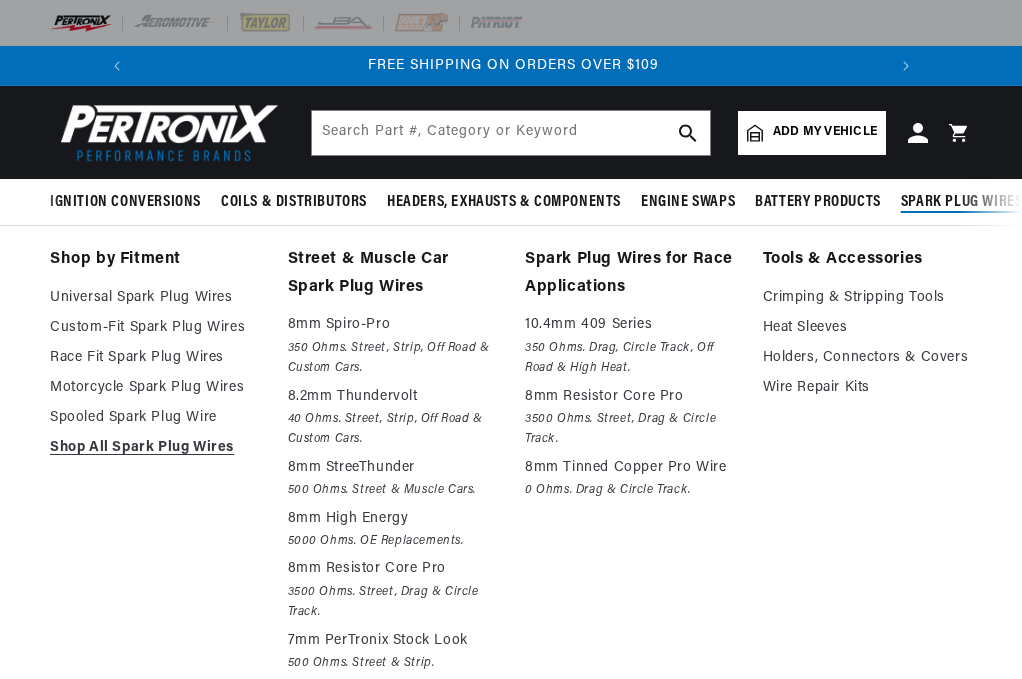 click on "Spark Plug Wires" at bounding box center [962, 202] 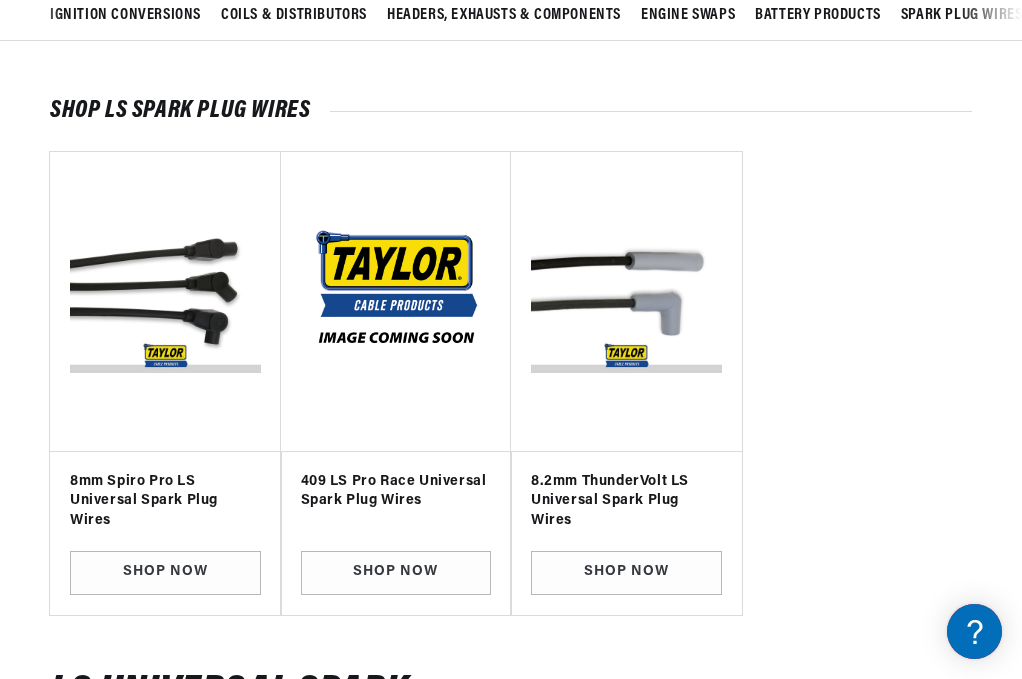 scroll, scrollTop: 200, scrollLeft: 0, axis: vertical 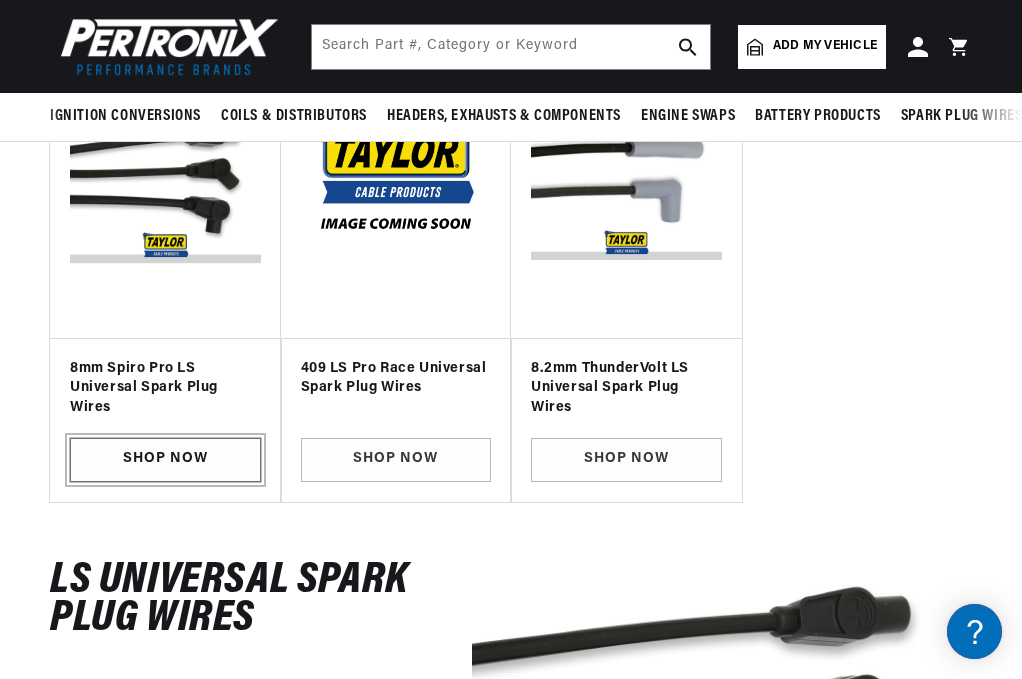 click on "SHOP NOW" at bounding box center [165, 460] 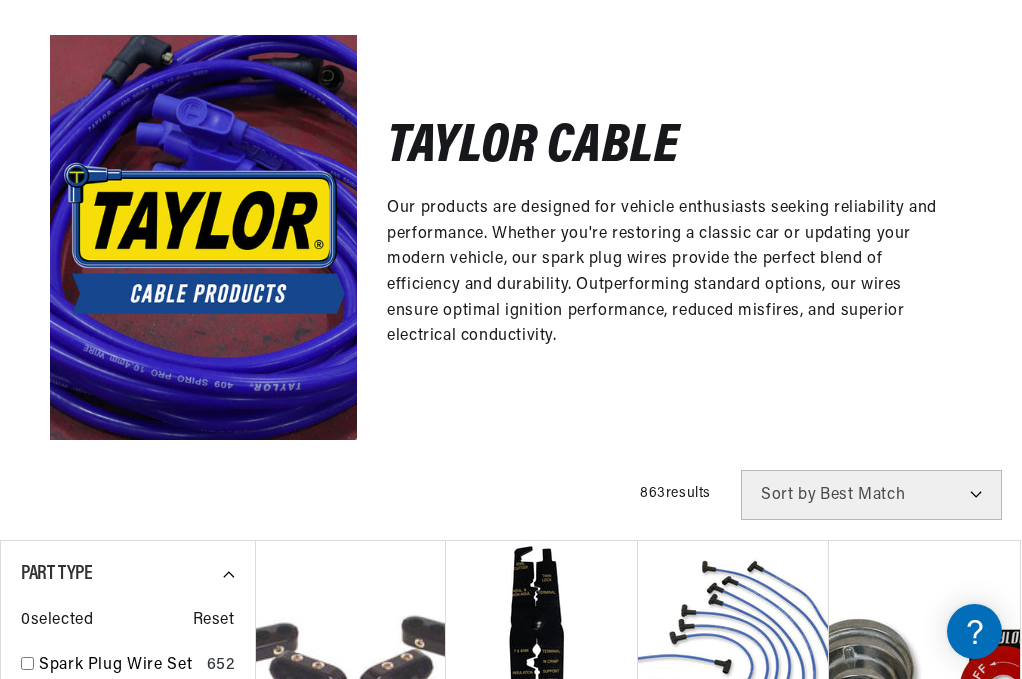 scroll, scrollTop: 300, scrollLeft: 0, axis: vertical 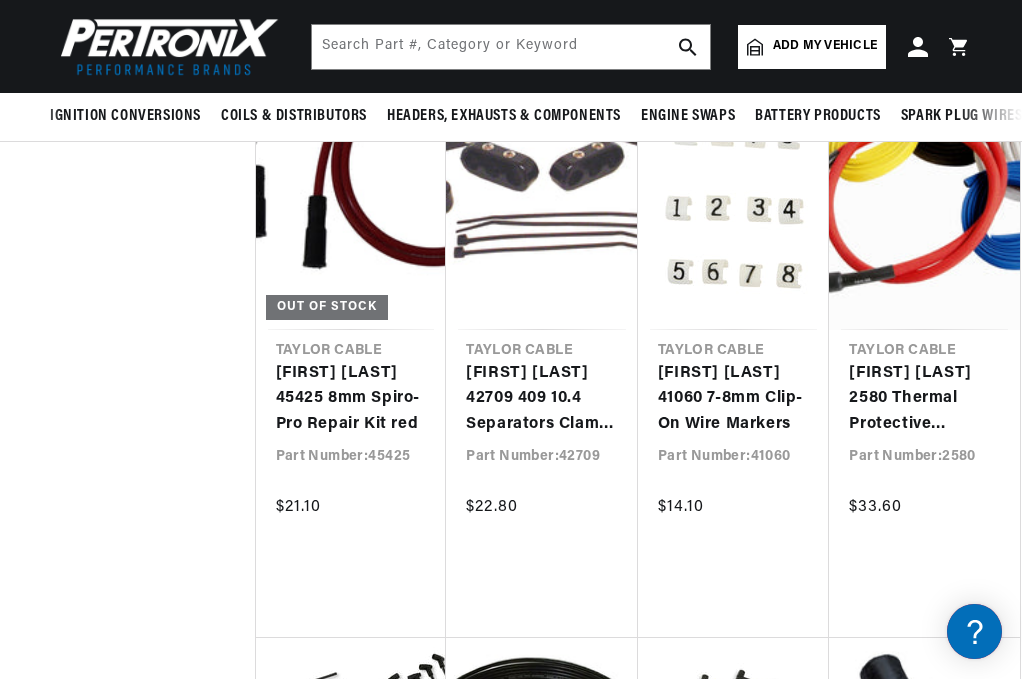 click on "Add my vehicle" at bounding box center (825, 46) 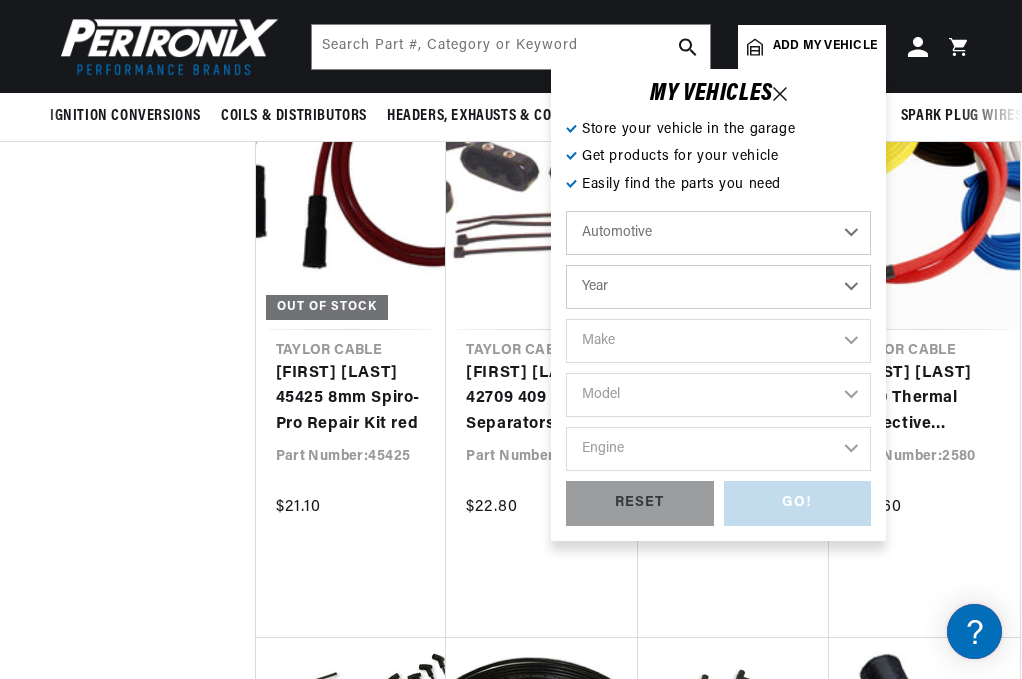 click on "Automotive
Agricultural
Industrial
Marine
Motorcycle" at bounding box center (718, 233) 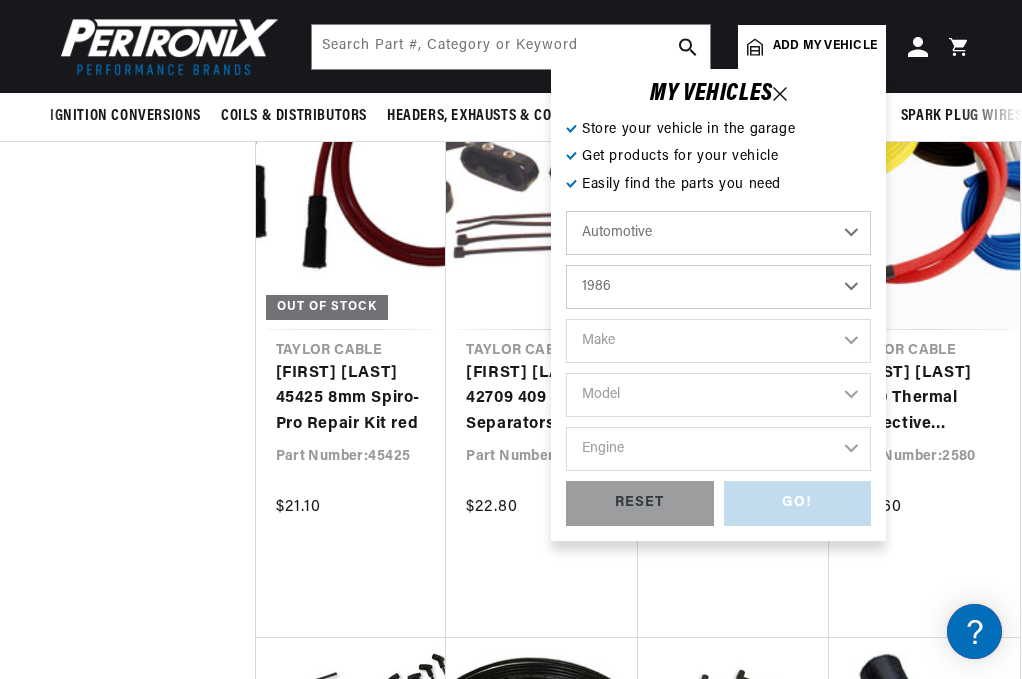 click on "Year
2022
2021
2020
2019
2018
2017
2016
2015
2014
2013
2012
2011
2010
2009
2008
2007
2006
2005
2004
2003
2002
2001
2000
1999
1998
1997
1996
1995
1994
1993
1992
1991
1990
1989
1988
1987
1986 1985" at bounding box center [718, 287] 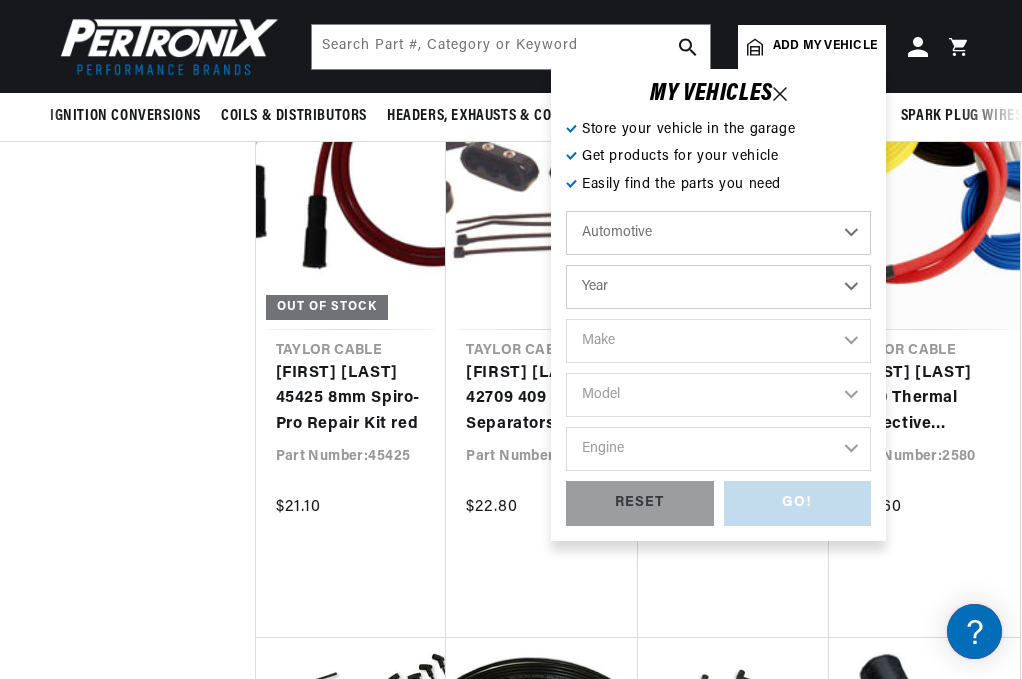 select on "1986" 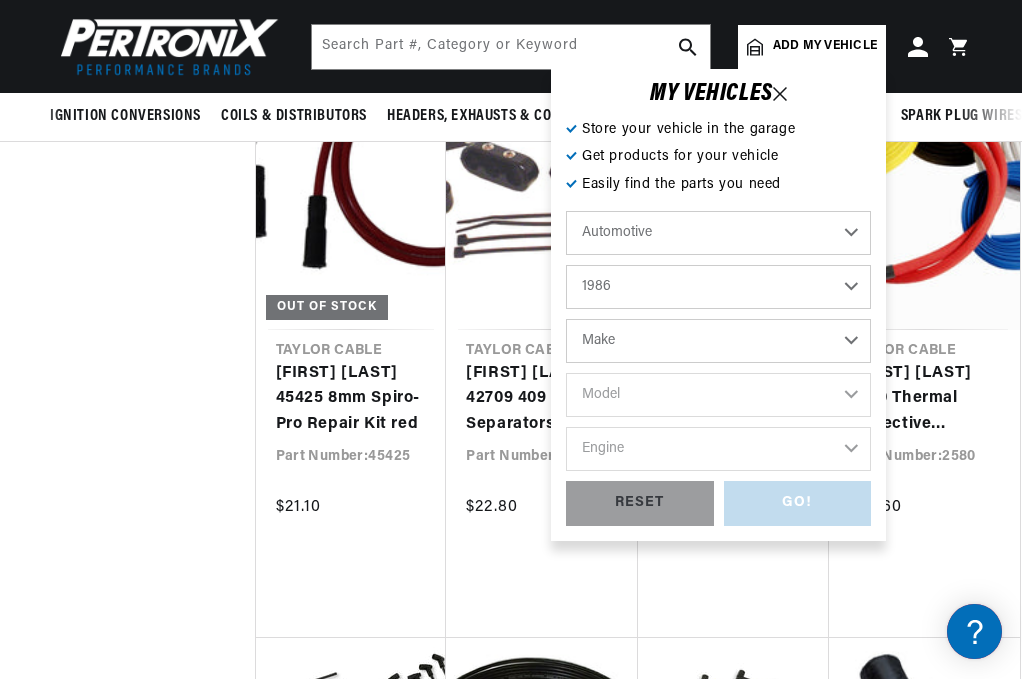 click on "Make
American Motors
Bentley
Buick
Cadillac
Chevrolet
Chrysler
Dodge
Excalibur
Ford
GMC
Hyundai
Jeep
Lamborghini
Lincoln
Mercury
Mitsubishi
Oldsmobile
Plymouth
Pontiac
Rolls-Royce
Toyota" at bounding box center [718, 341] 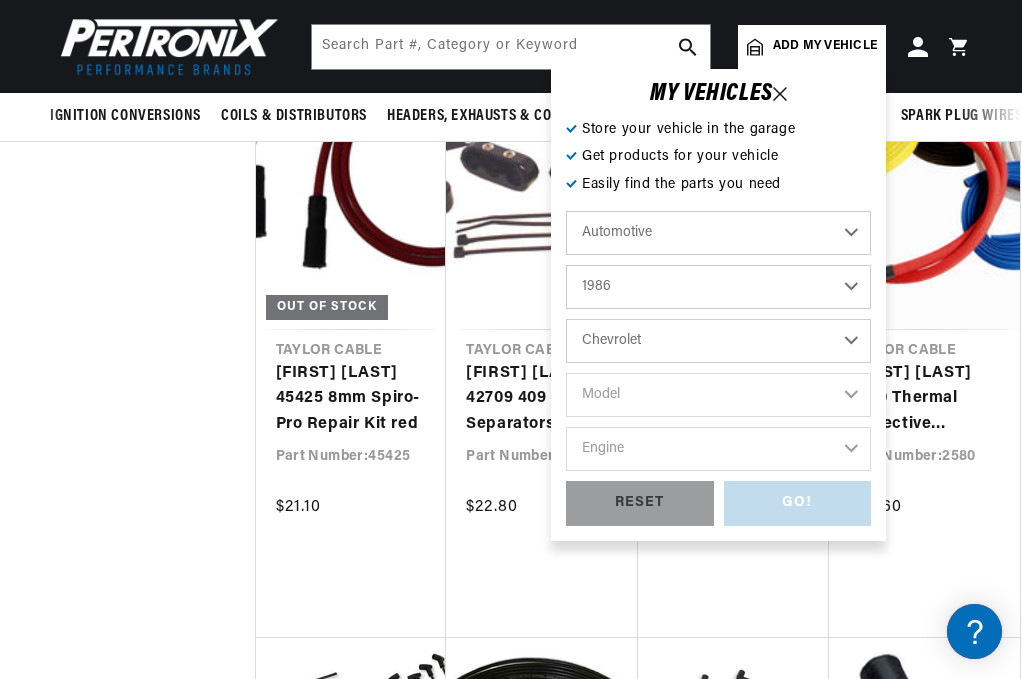 click on "Make
American Motors
Bentley
Buick
Cadillac
Chevrolet
Chrysler
Dodge
Excalibur
Ford
GMC
Hyundai
Jeep
Lamborghini
Lincoln
Mercury
Mitsubishi
Oldsmobile
Plymouth
Pontiac
Rolls-Royce
Toyota" at bounding box center (718, 341) 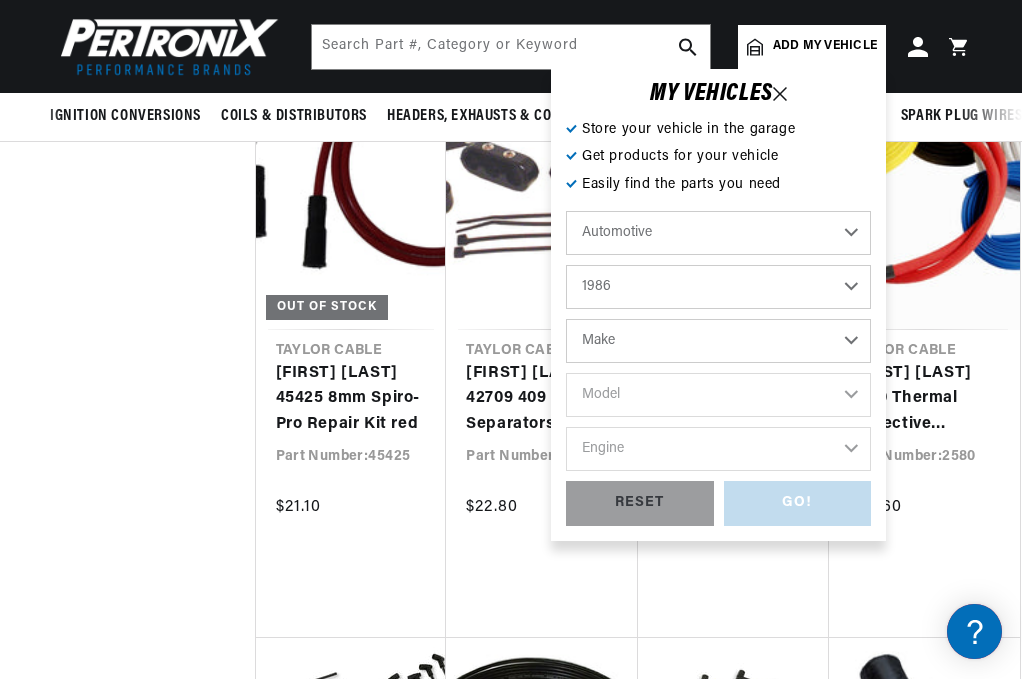 select on "Chevrolet" 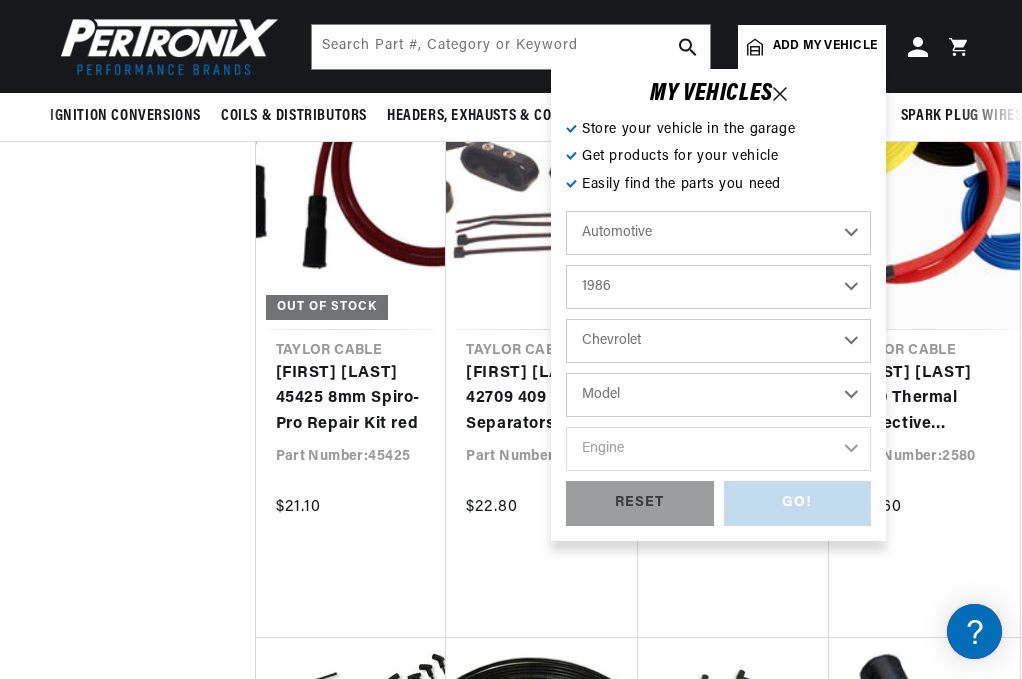 click on "Model
Astro
B60
C10
C10 Suburban
C20
C20 Suburban
C30
C35
C60
C70
Camaro
Caprice
Cavalier
Celebrity
Corvette
El Camino
G10
G20
G30
K5 Blazer
K10
K10 Suburban
K20
K20 Suburban
K30
Monte Carlo
P20
P30
S10
S10 Blazer" at bounding box center (718, 395) 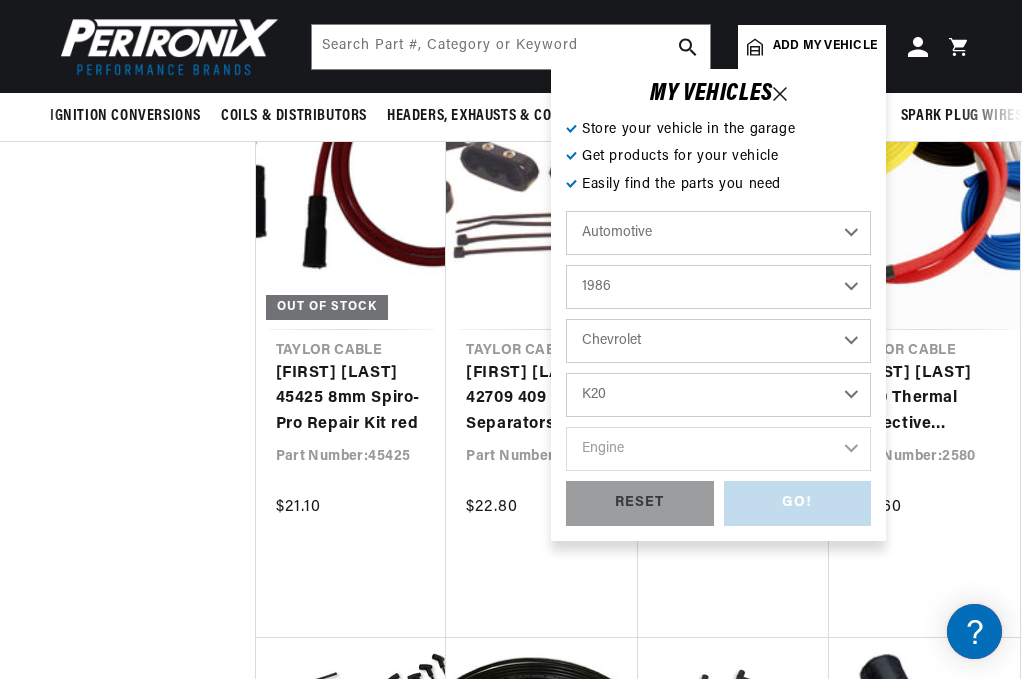click on "Model
Astro
B60
C10
C10 Suburban
C20
C20 Suburban
C30
C35
C60
C70
Camaro
Caprice
Cavalier
Celebrity
Corvette
El Camino
G10
G20
G30
K5 Blazer
K10
K10 Suburban
K20
K20 Suburban
K30
Monte Carlo
P20
P30
S10
S10 Blazer" at bounding box center (718, 395) 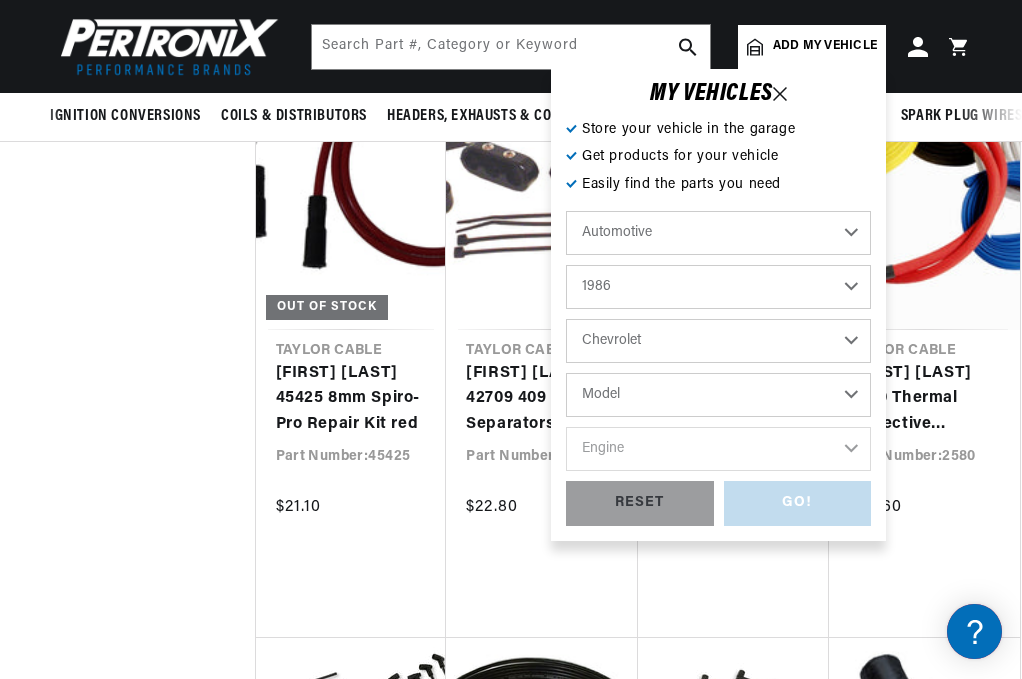 select on "K20" 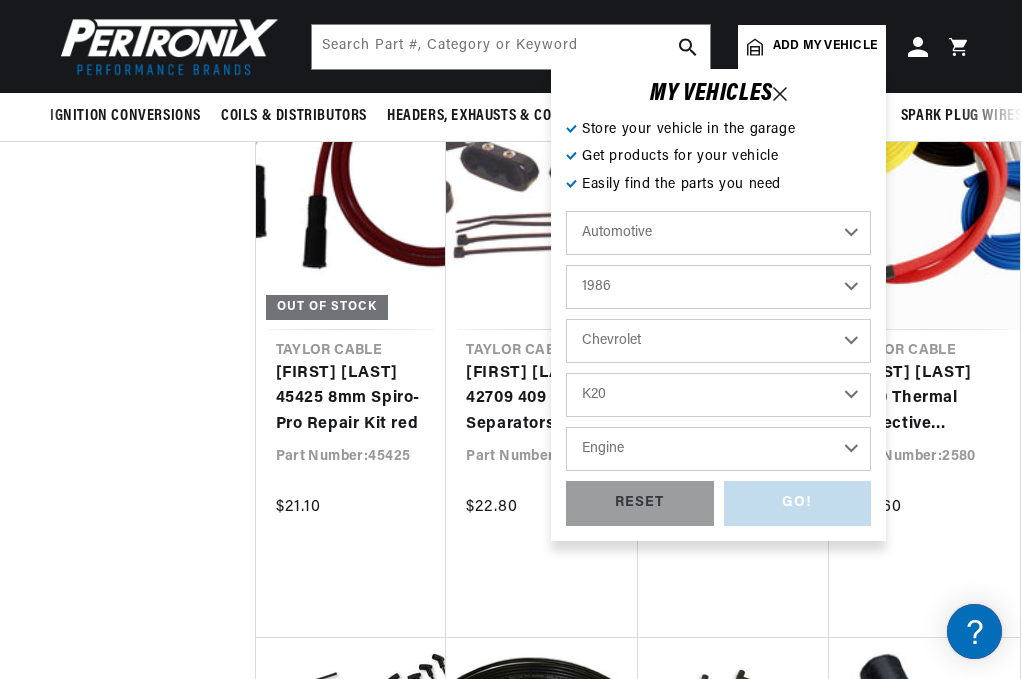 click on "Engine
5.0L
5.7L
6.6L
7.4L" at bounding box center (718, 449) 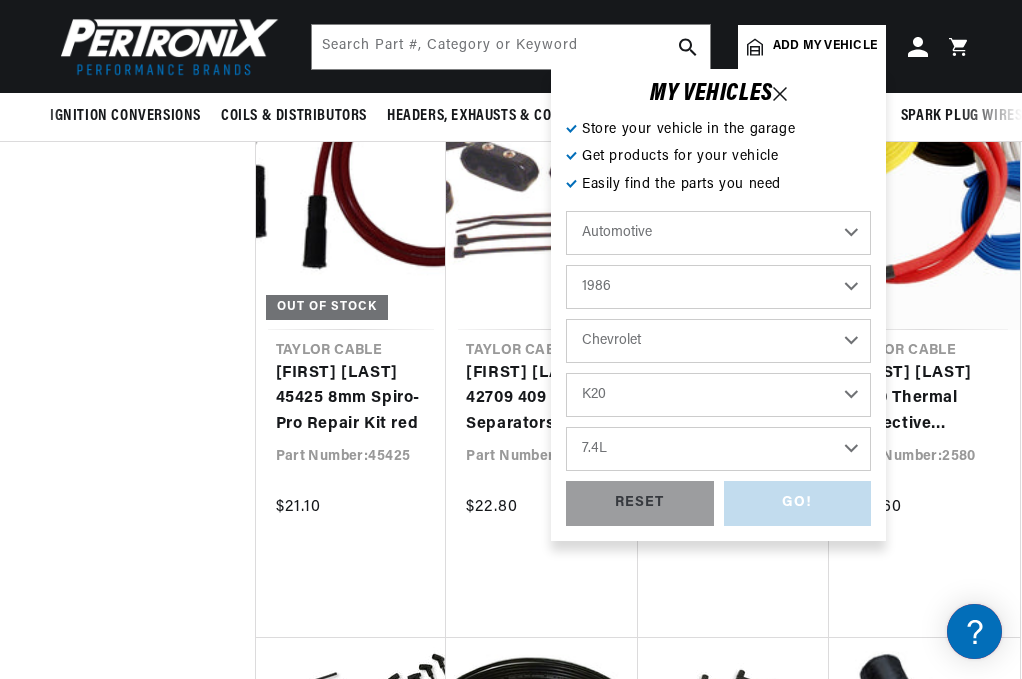 click on "Engine
5.0L
5.7L
6.6L
7.4L" at bounding box center [718, 449] 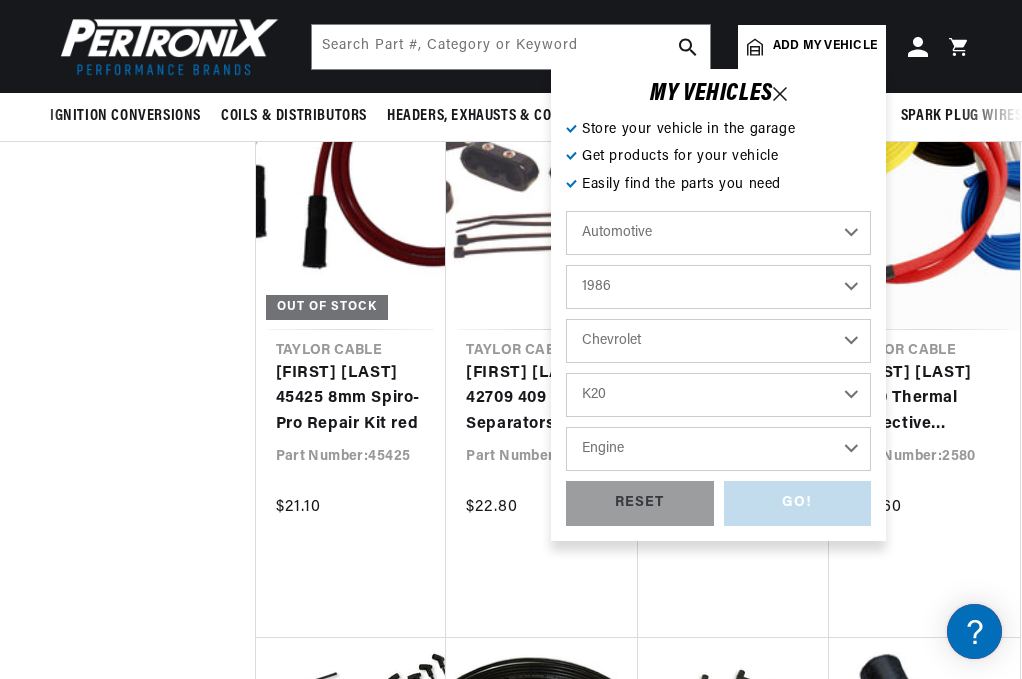 select on "7.4L" 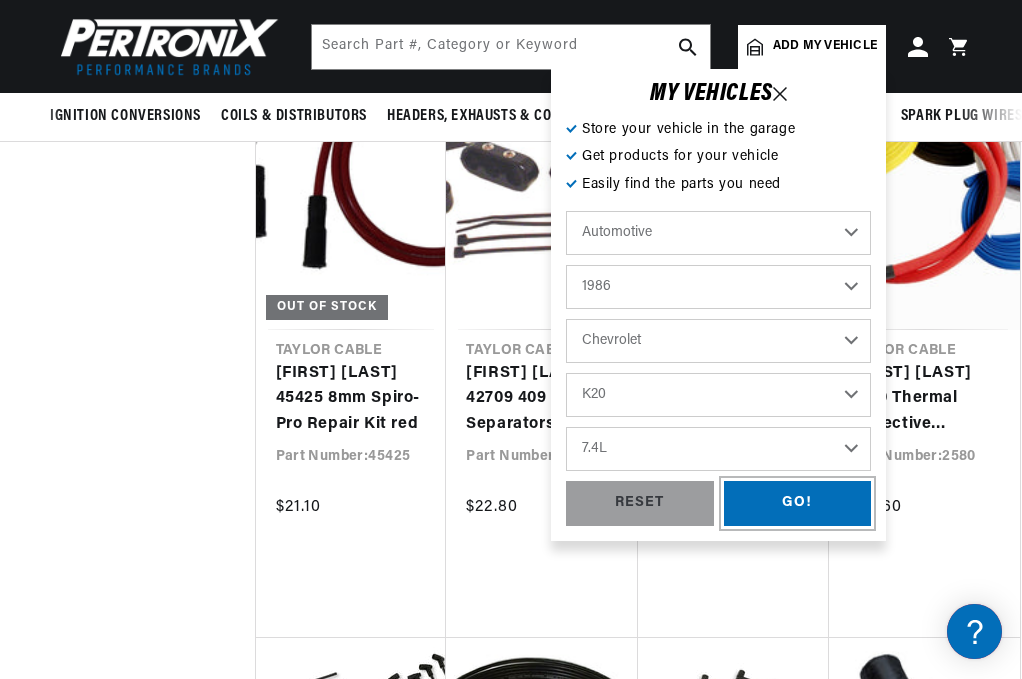 click on "GO!" at bounding box center (798, 503) 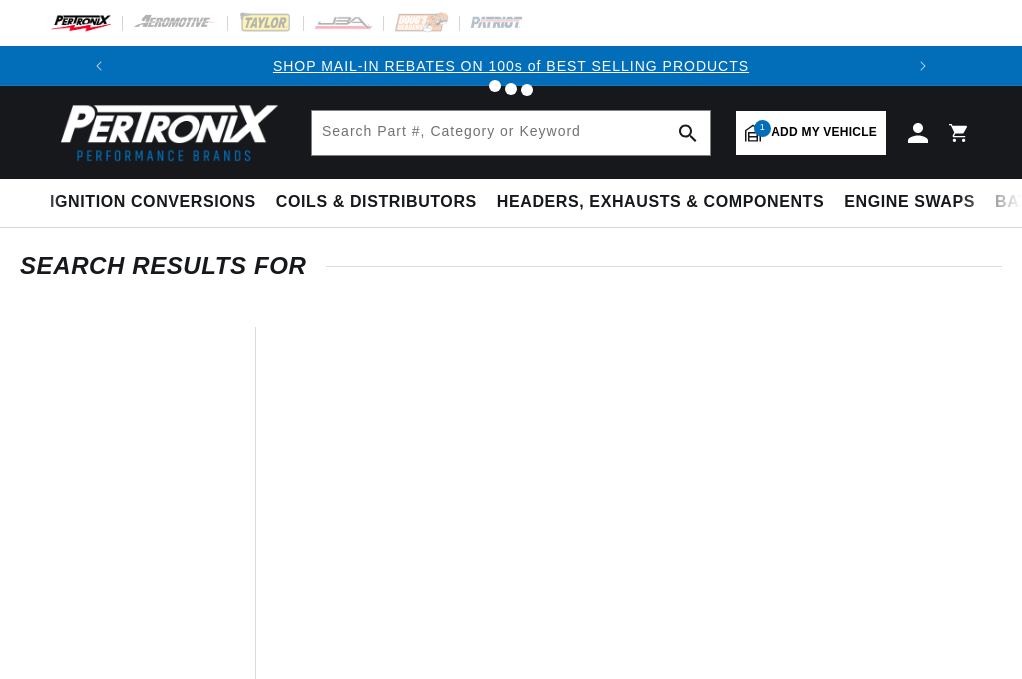 scroll, scrollTop: 0, scrollLeft: 0, axis: both 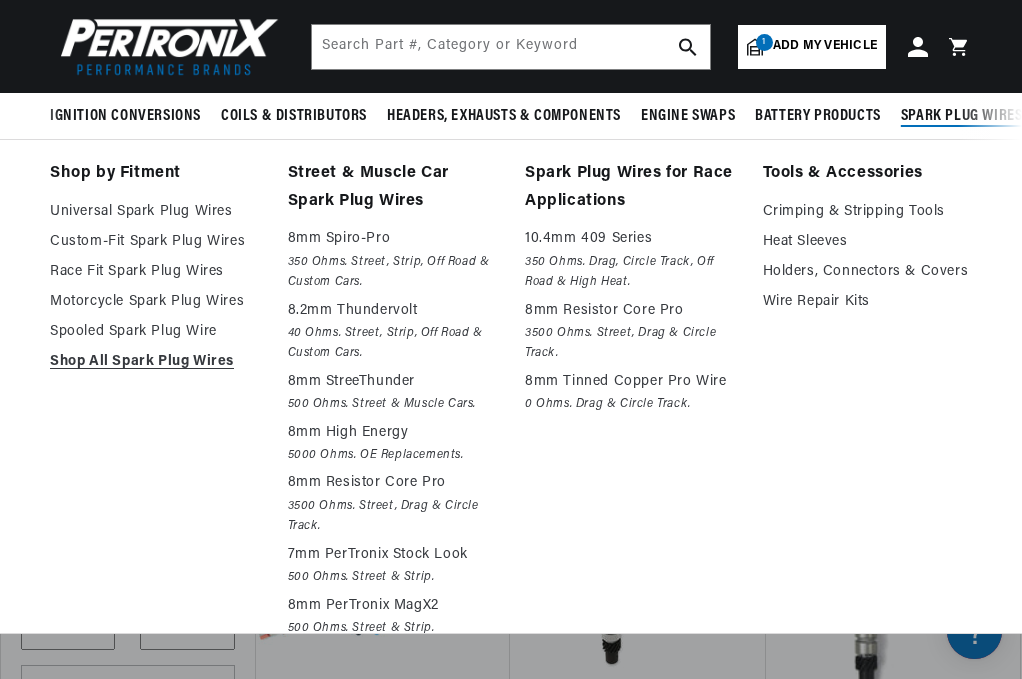 click on "Spark Plug Wires" at bounding box center [962, 116] 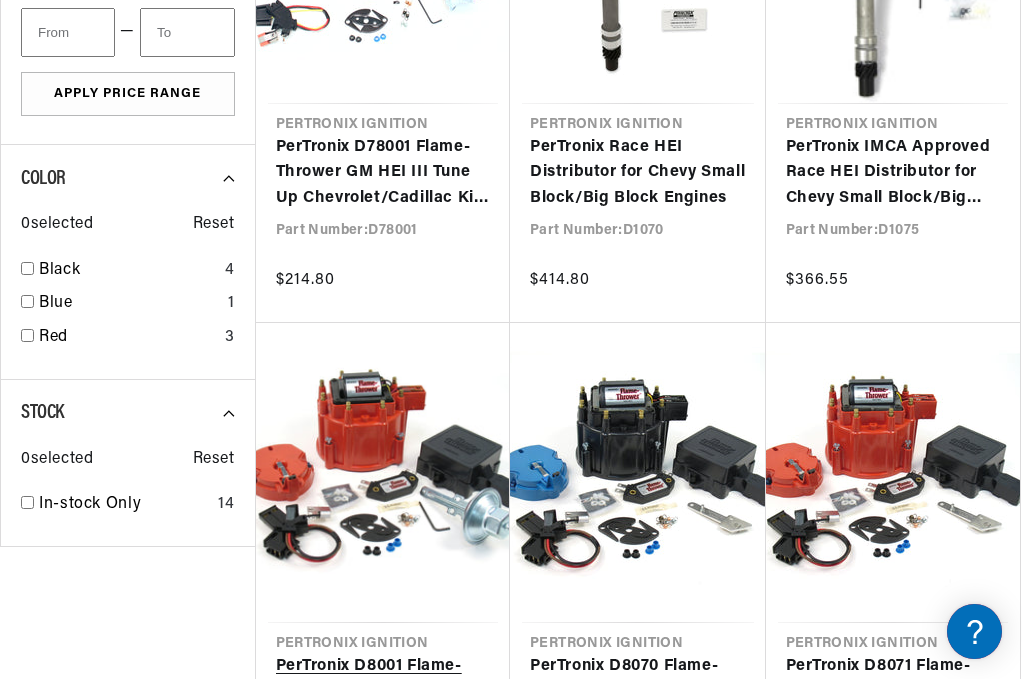 scroll, scrollTop: 1100, scrollLeft: 0, axis: vertical 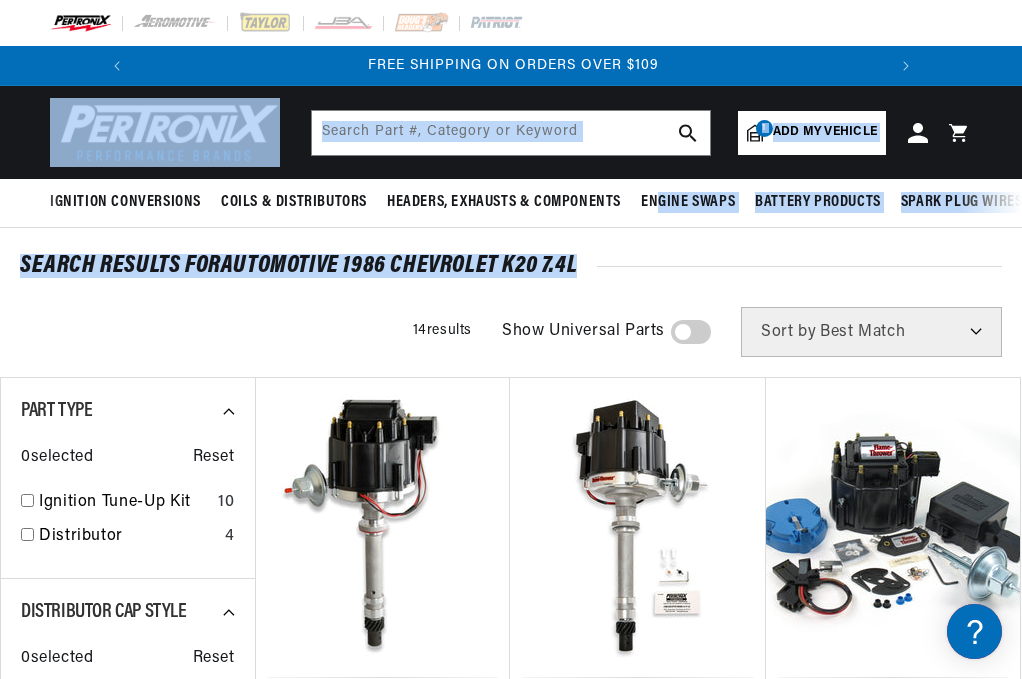 drag, startPoint x: 655, startPoint y: 230, endPoint x: 823, endPoint y: 237, distance: 168.14577 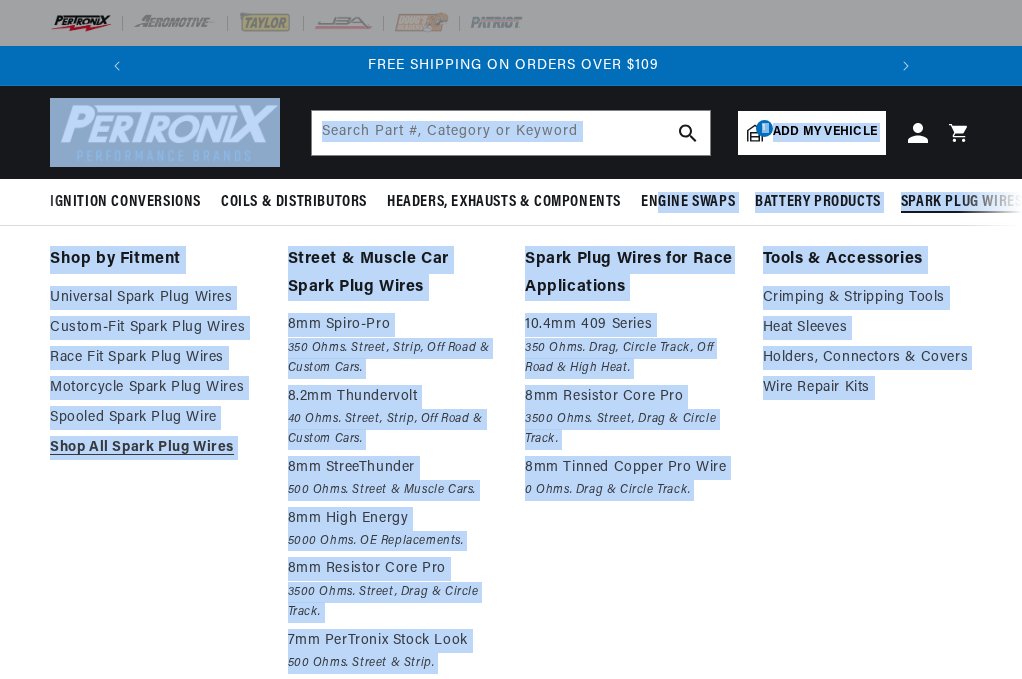 click on "Spark Plug Wires" at bounding box center [962, 202] 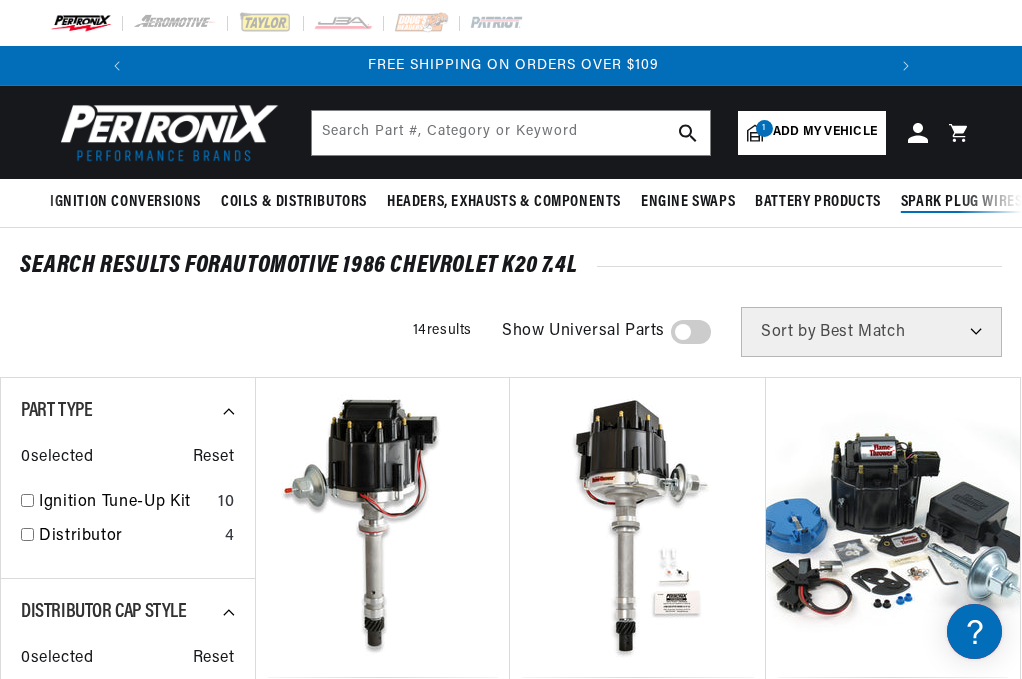 click on "Spark Plug Wires" at bounding box center [962, 202] 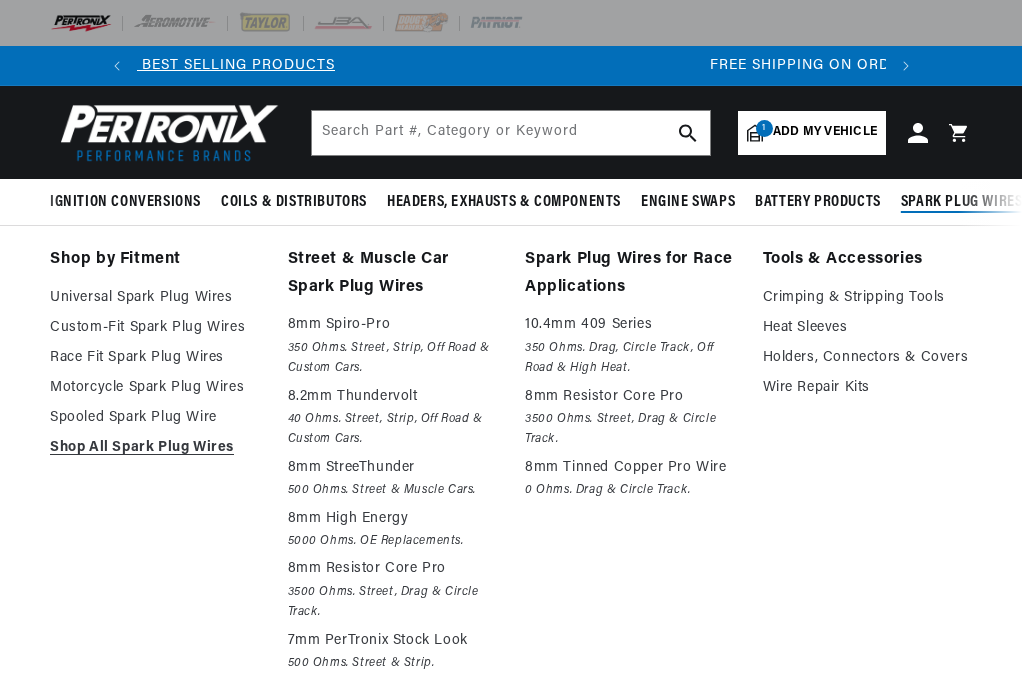 scroll, scrollTop: 0, scrollLeft: 0, axis: both 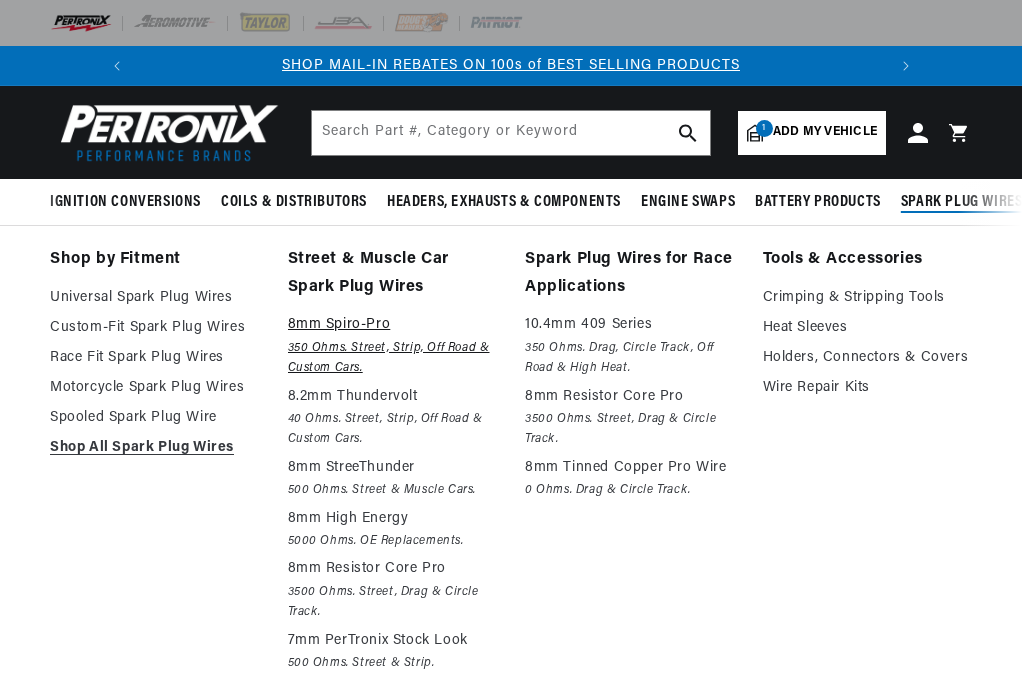 click on "8mm Spiro-Pro" at bounding box center [393, 325] 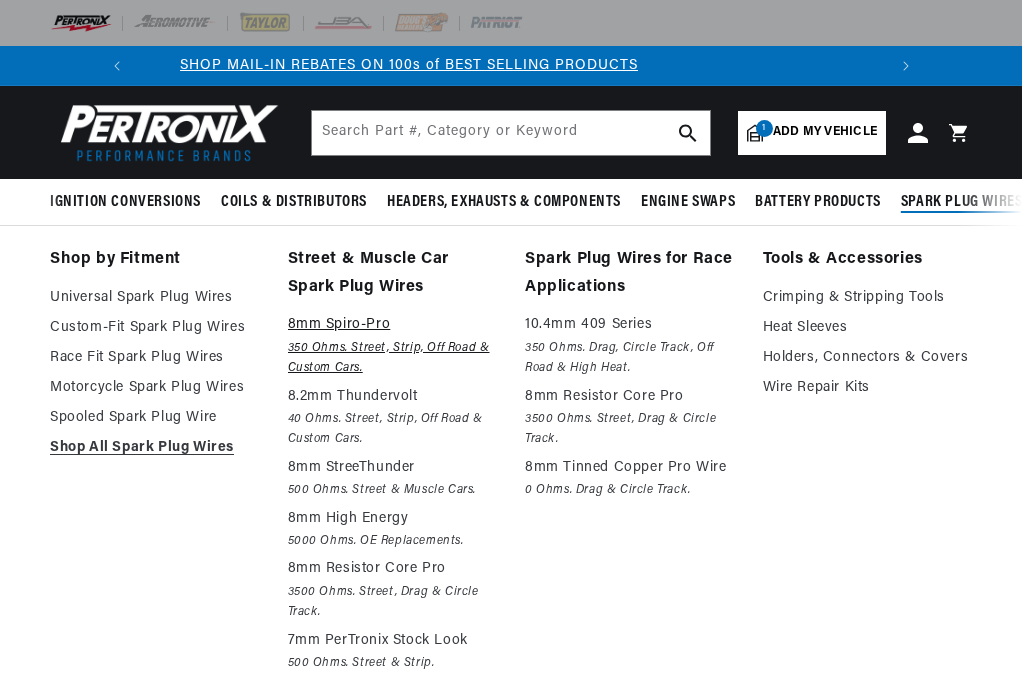 scroll, scrollTop: 0, scrollLeft: 389, axis: horizontal 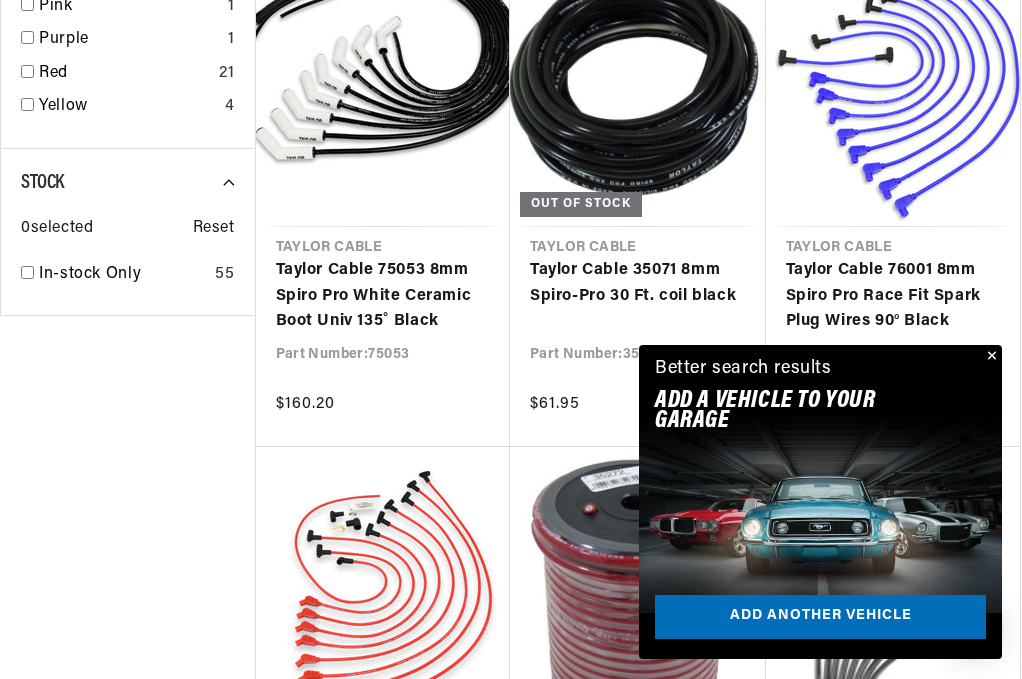 click at bounding box center (990, 357) 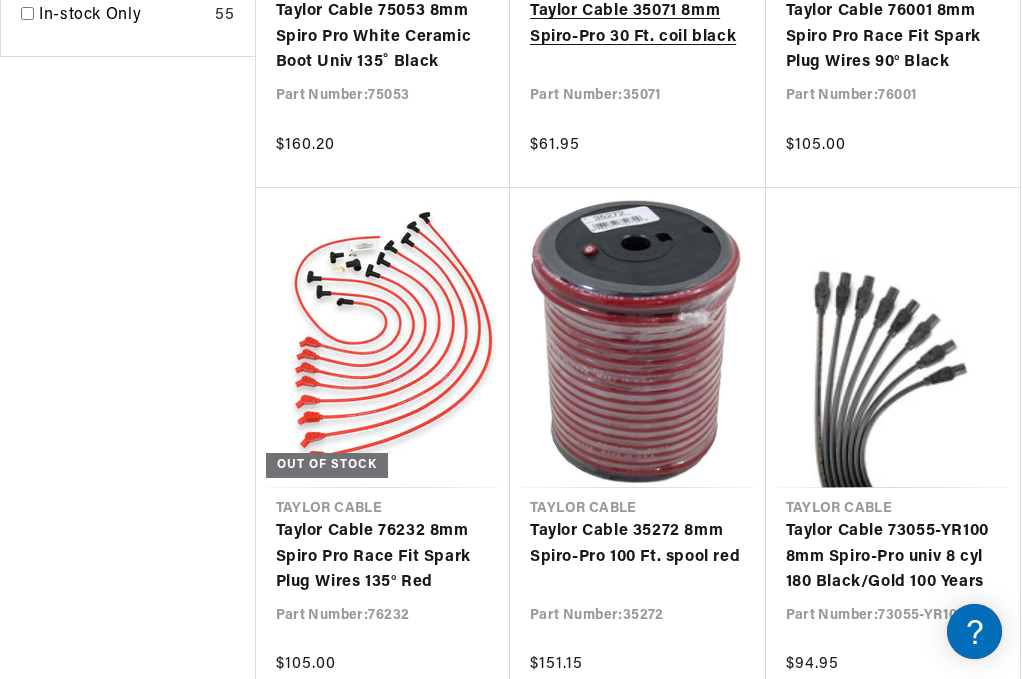 scroll, scrollTop: 2200, scrollLeft: 0, axis: vertical 